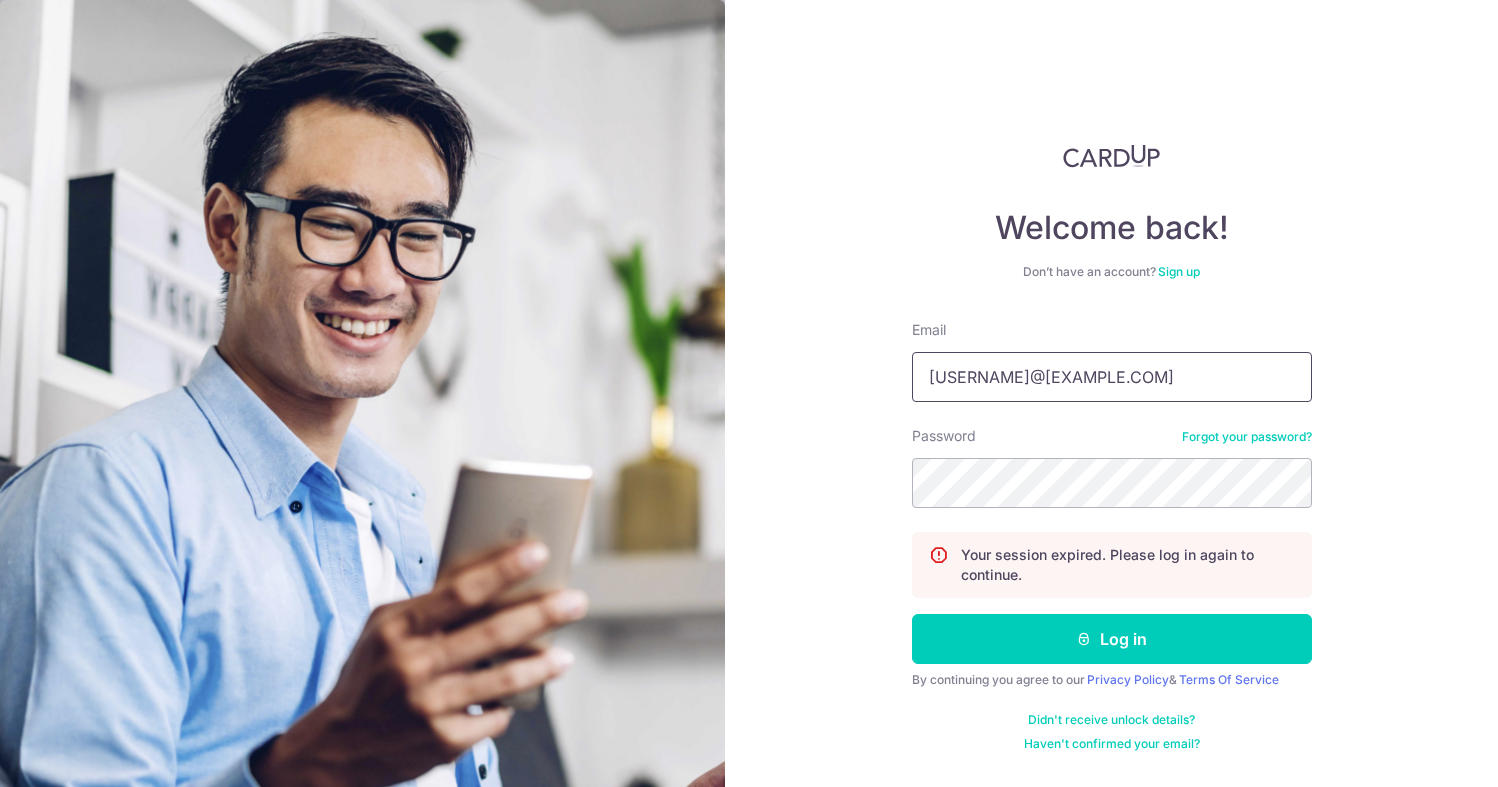 scroll, scrollTop: 0, scrollLeft: 0, axis: both 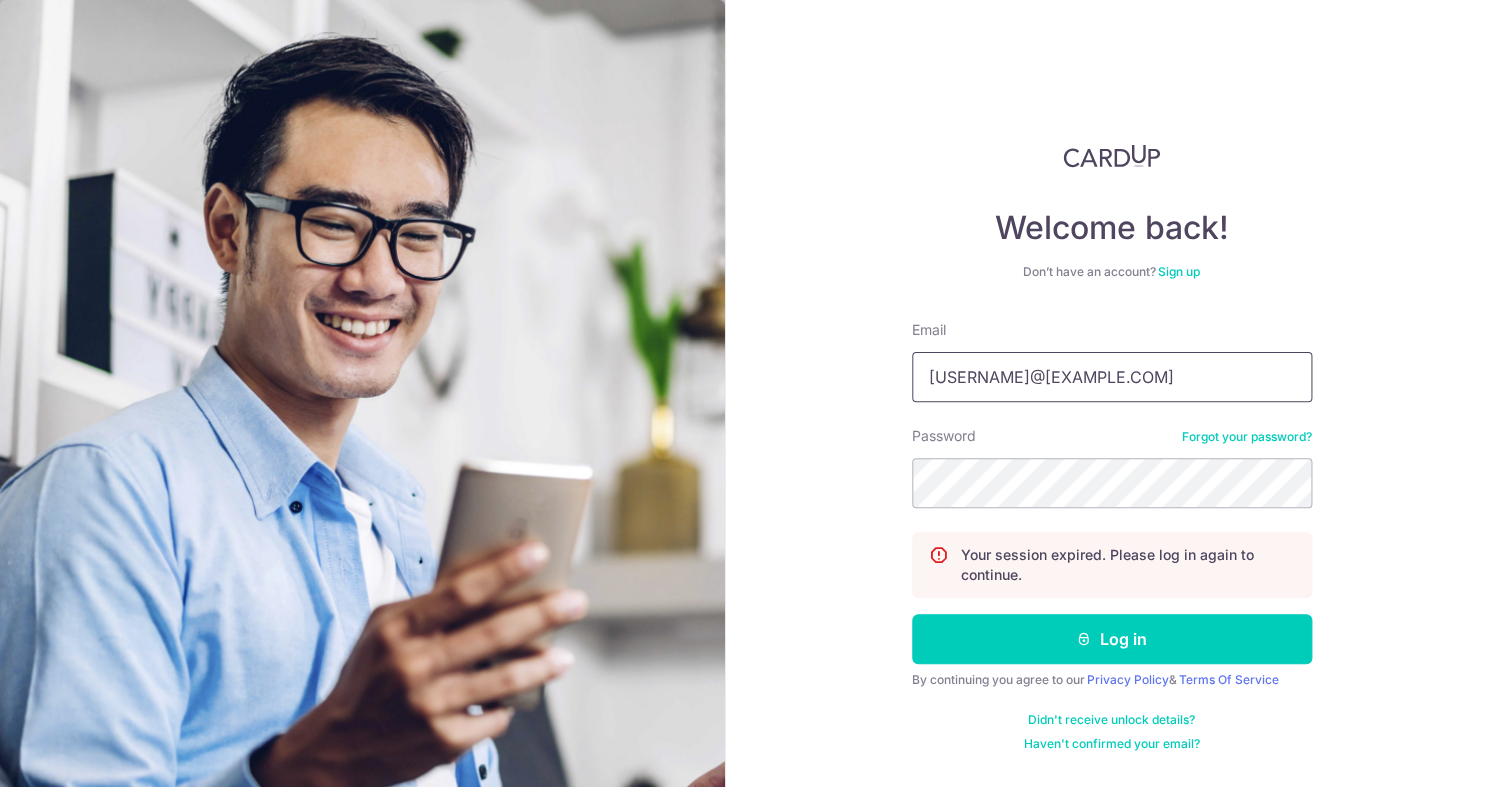 drag, startPoint x: 1127, startPoint y: 376, endPoint x: 546, endPoint y: 342, distance: 581.99396 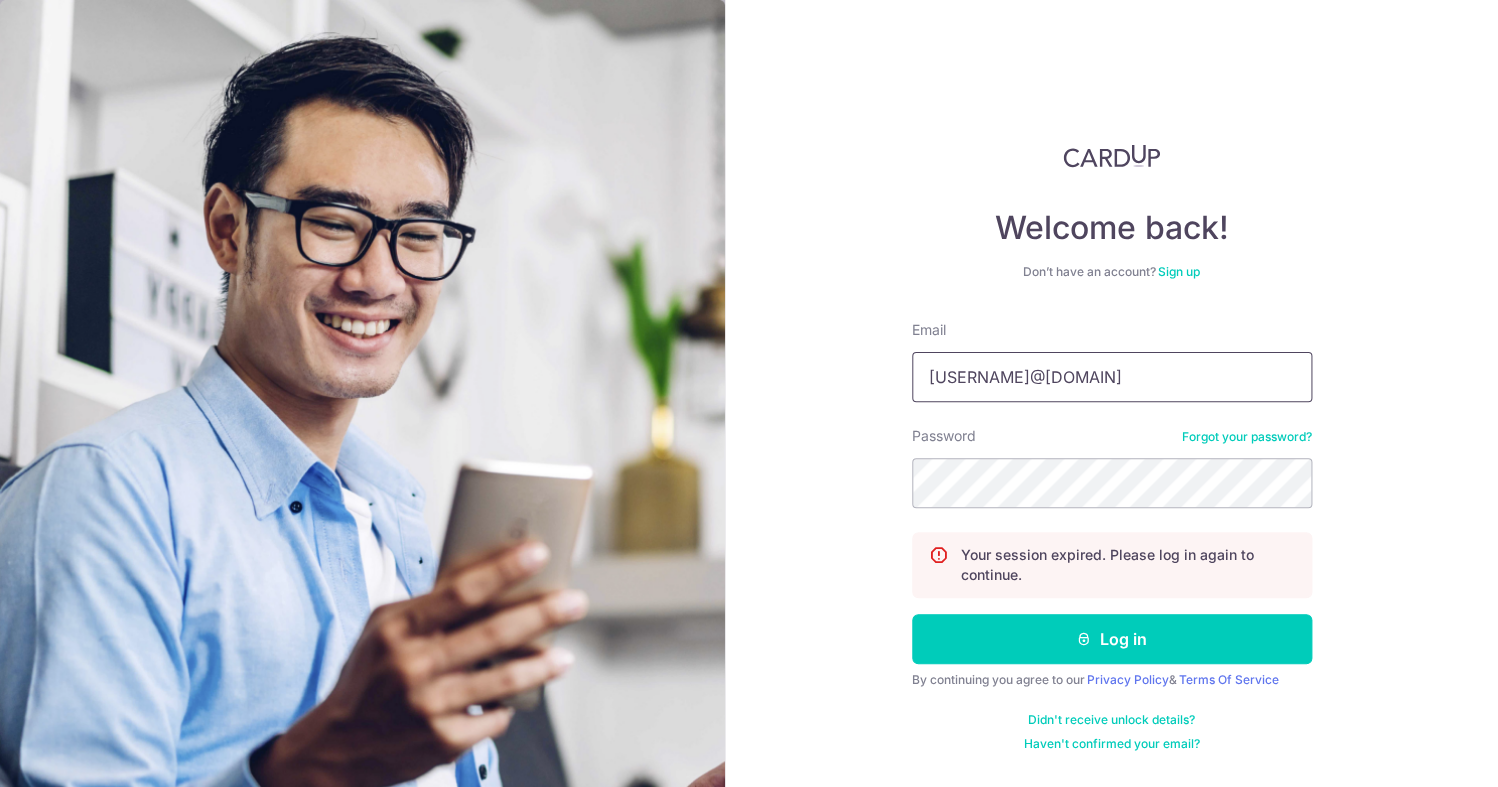 type on "gary.yong@finexis.com.sg" 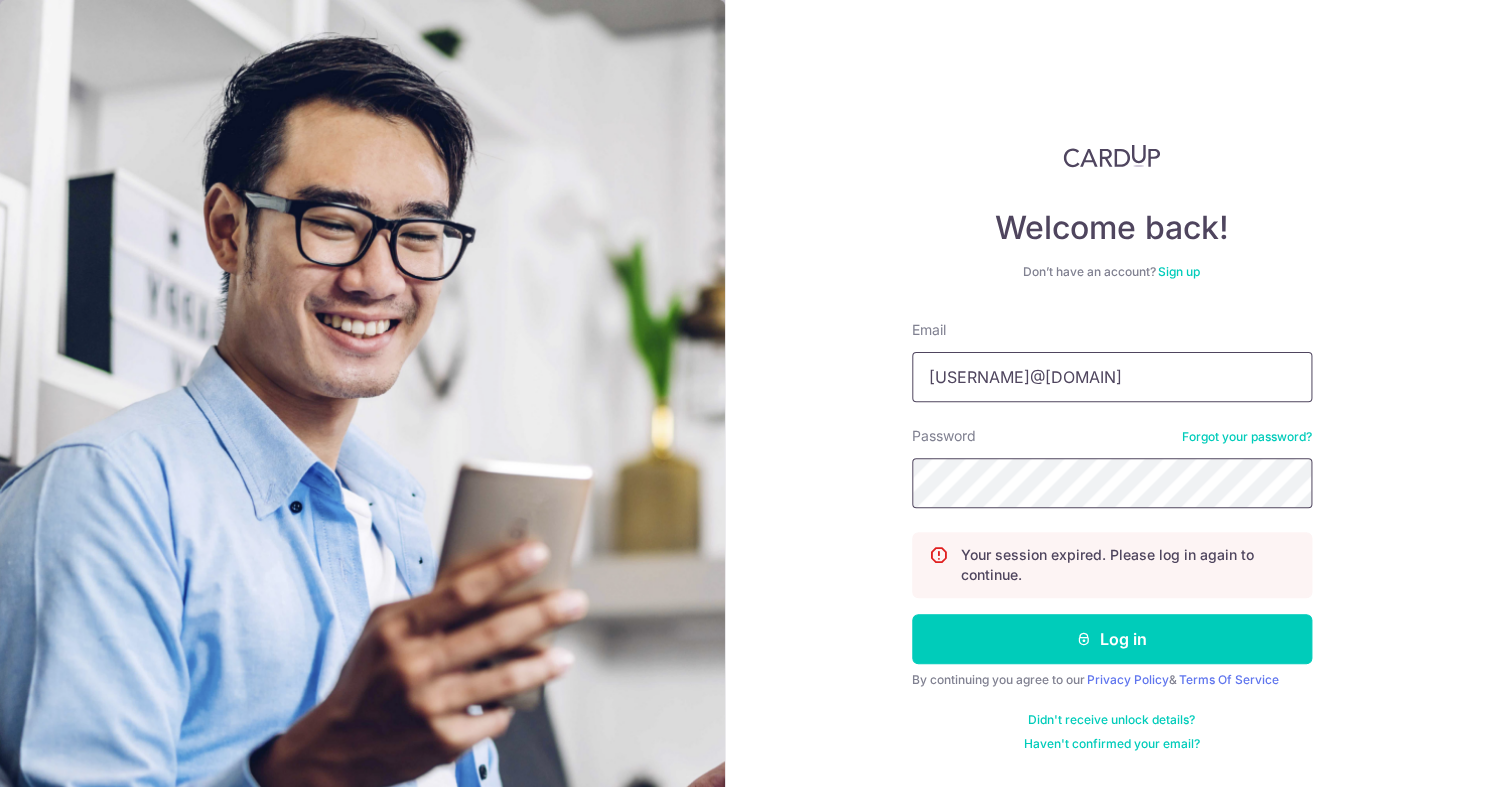 click on "Log in" at bounding box center (1112, 639) 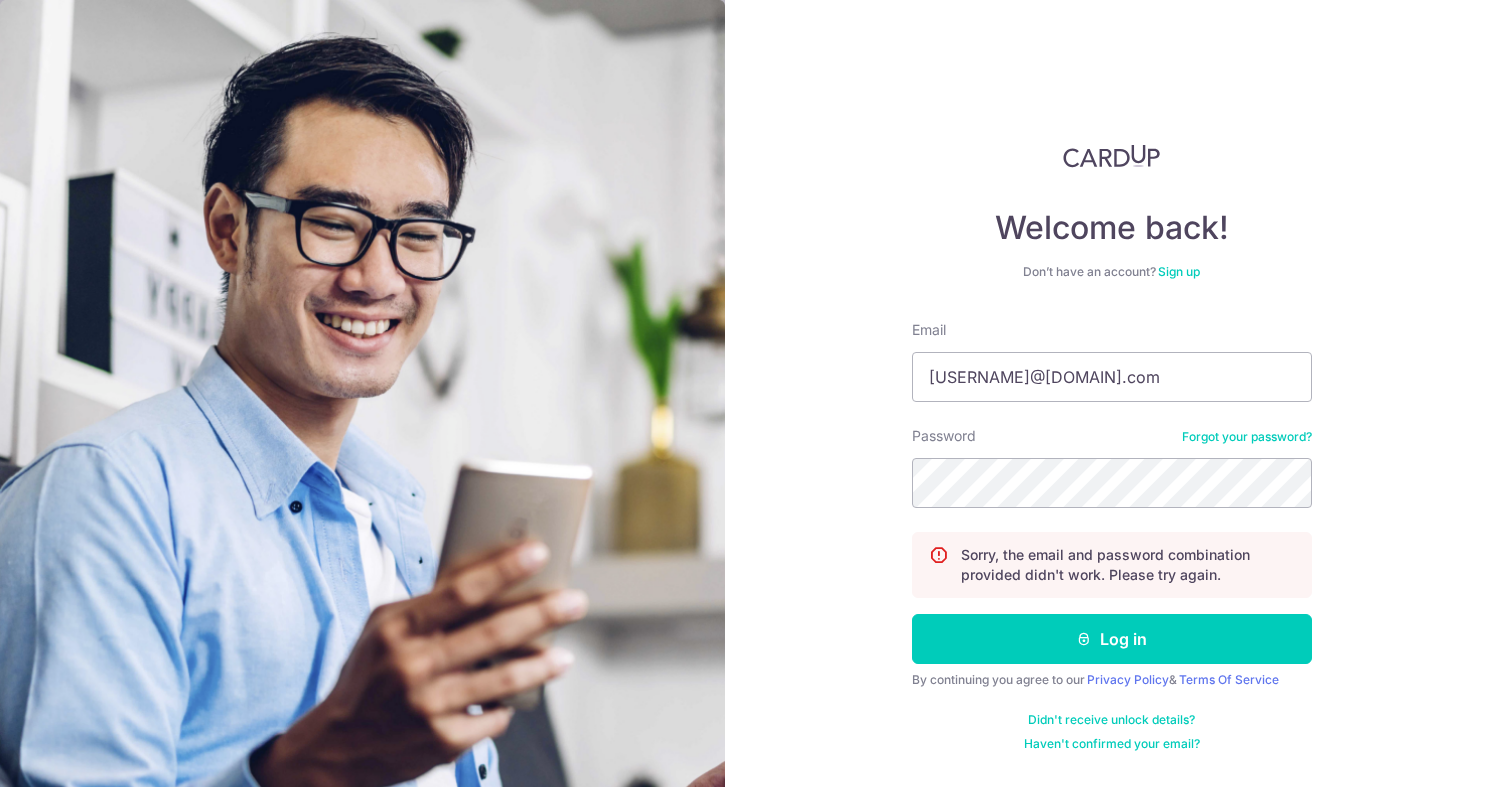 scroll, scrollTop: 0, scrollLeft: 0, axis: both 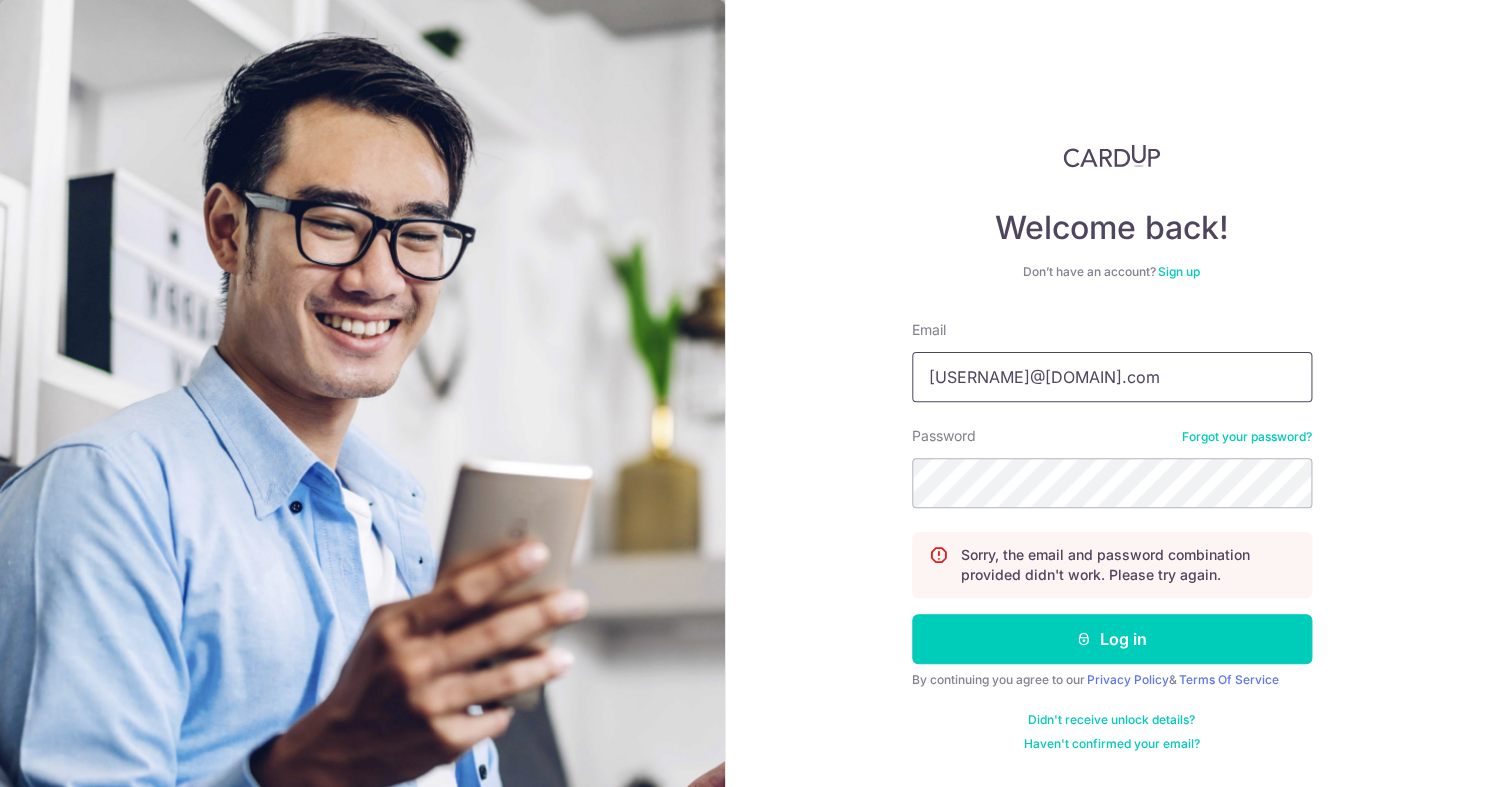 drag, startPoint x: 1122, startPoint y: 391, endPoint x: 784, endPoint y: 349, distance: 340.59946 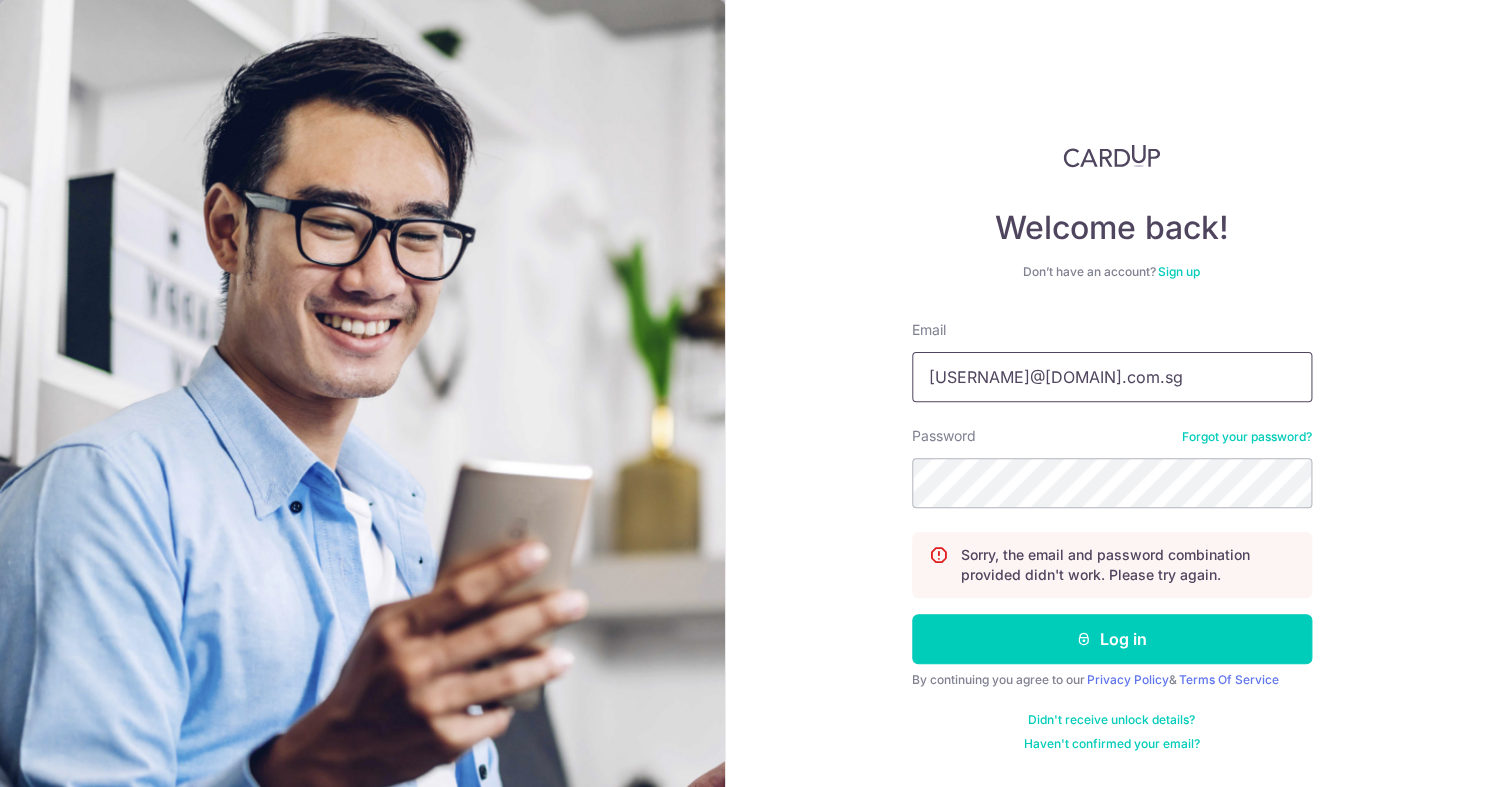 type on "gary.yong@finexis.com.sg" 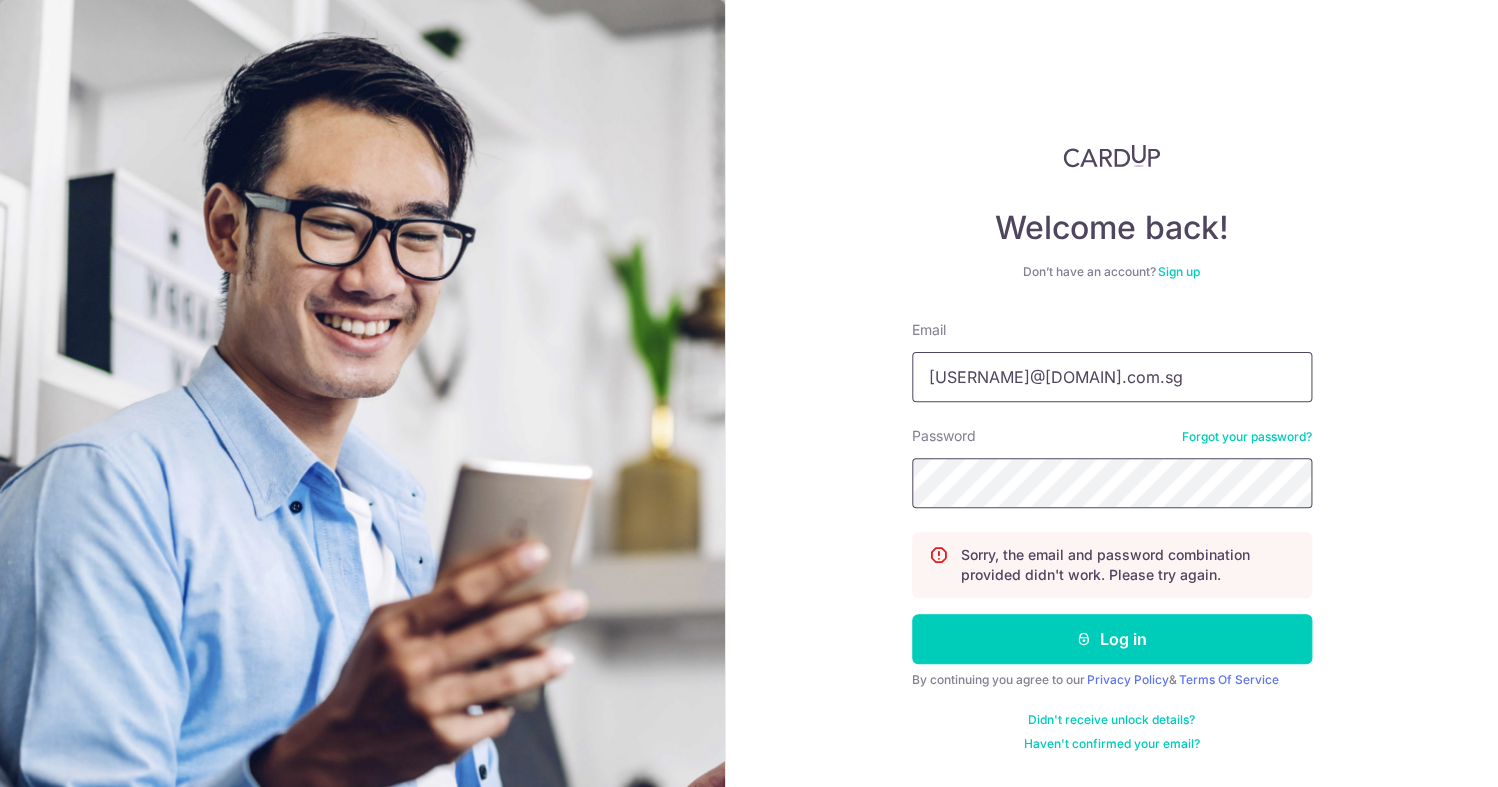 click on "Log in" at bounding box center [1112, 639] 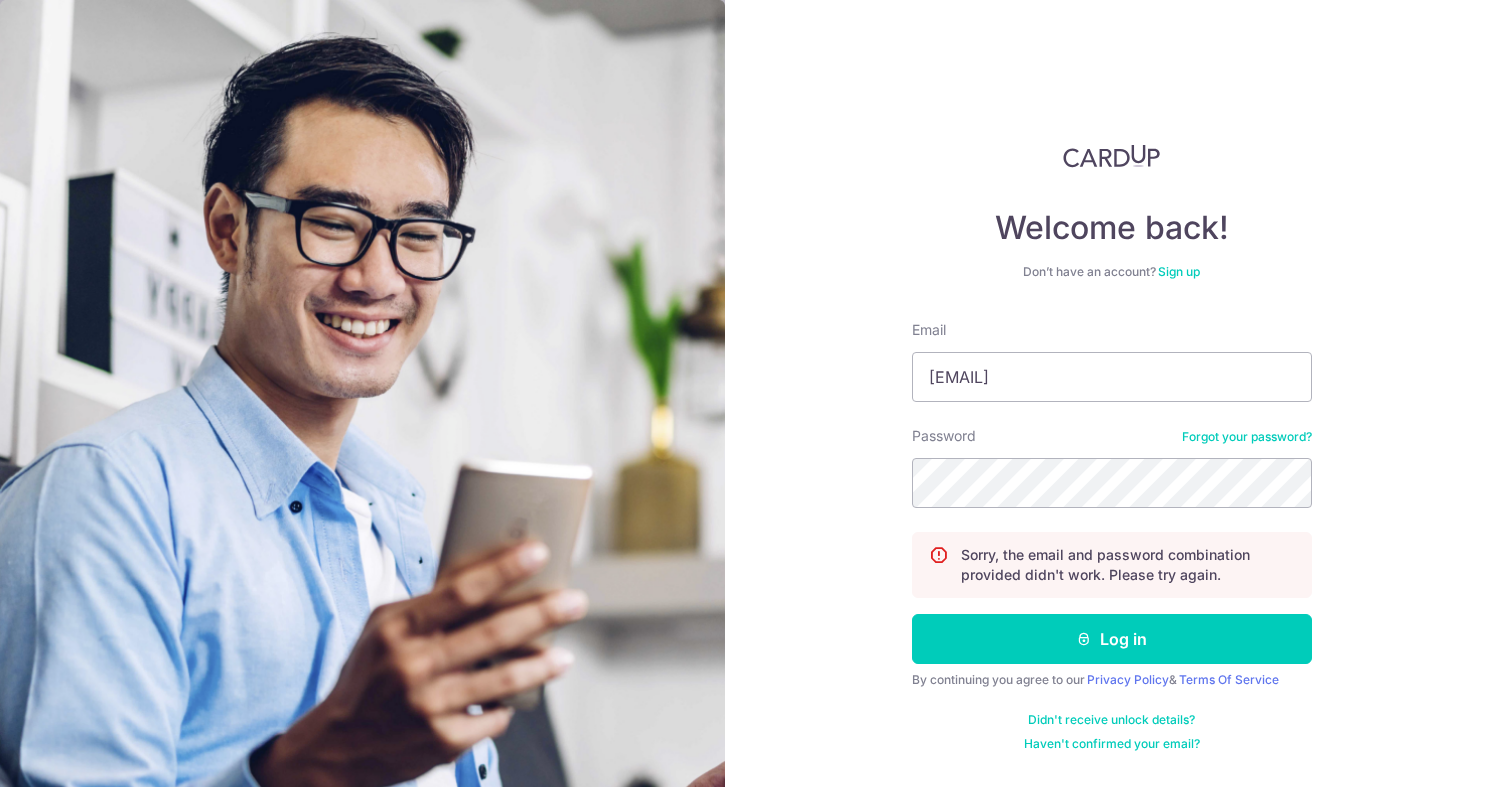 scroll, scrollTop: 0, scrollLeft: 0, axis: both 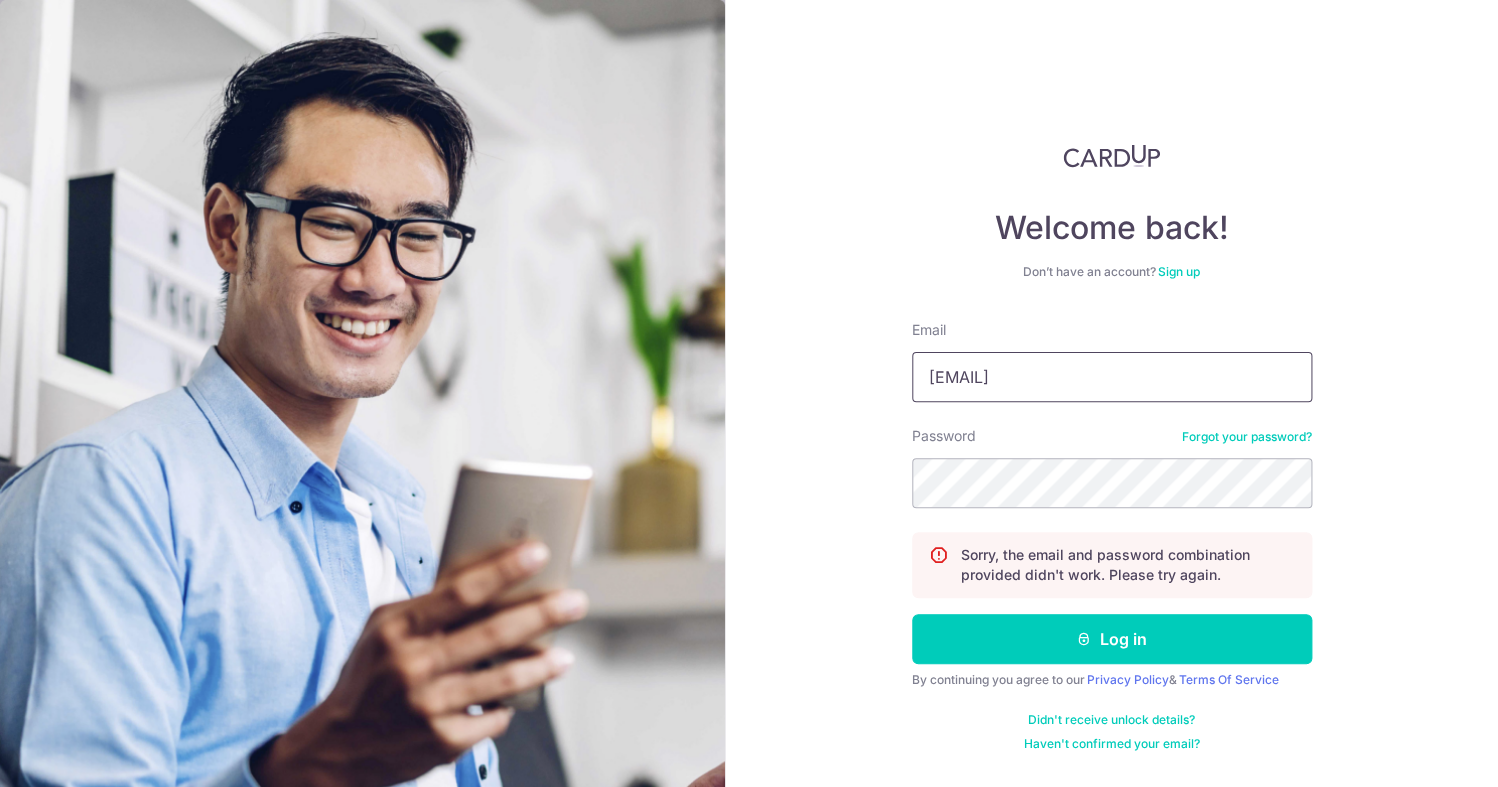 drag, startPoint x: 1097, startPoint y: 376, endPoint x: 758, endPoint y: 355, distance: 339.6498 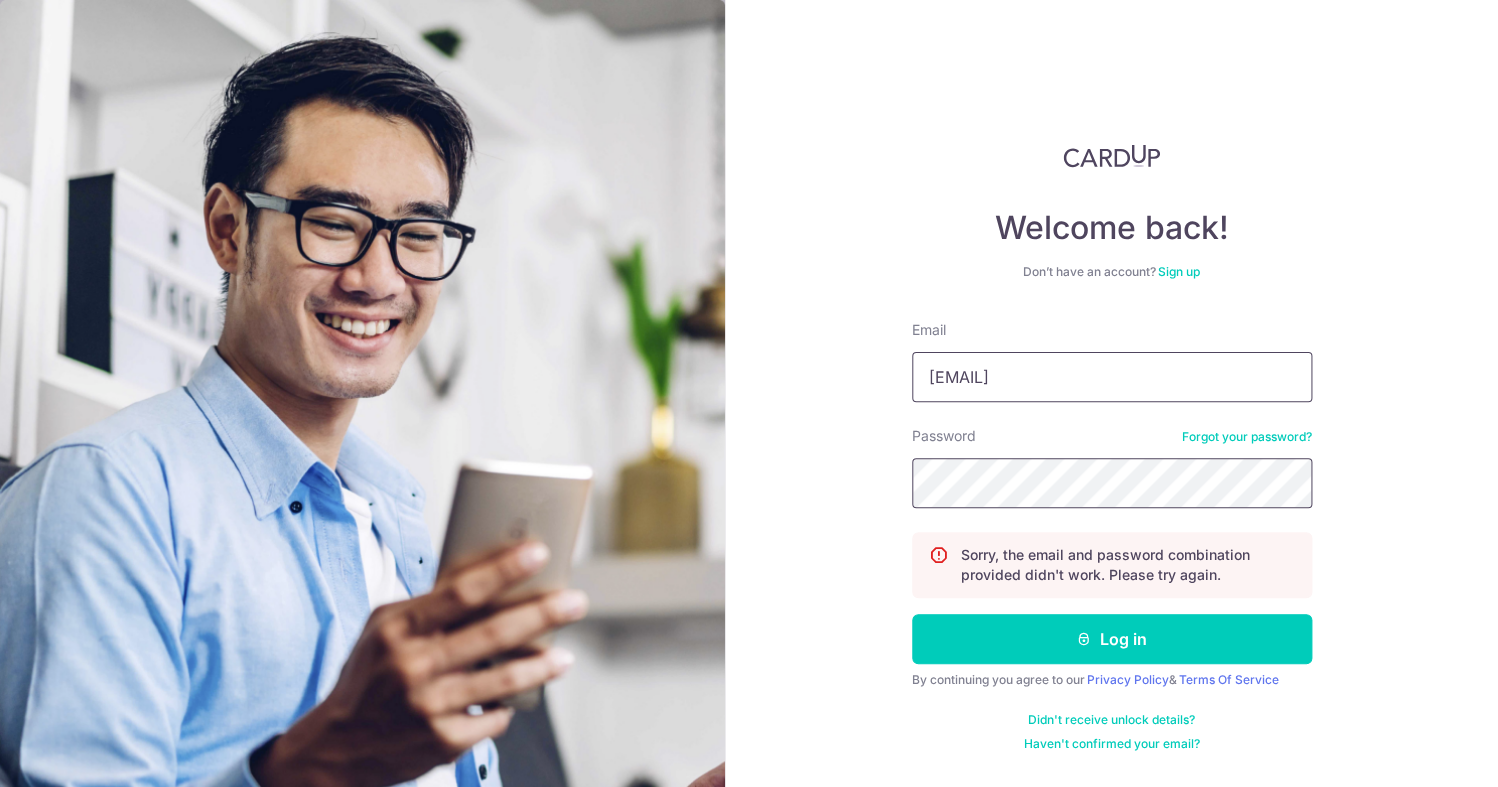 click on "Log in" at bounding box center (1112, 639) 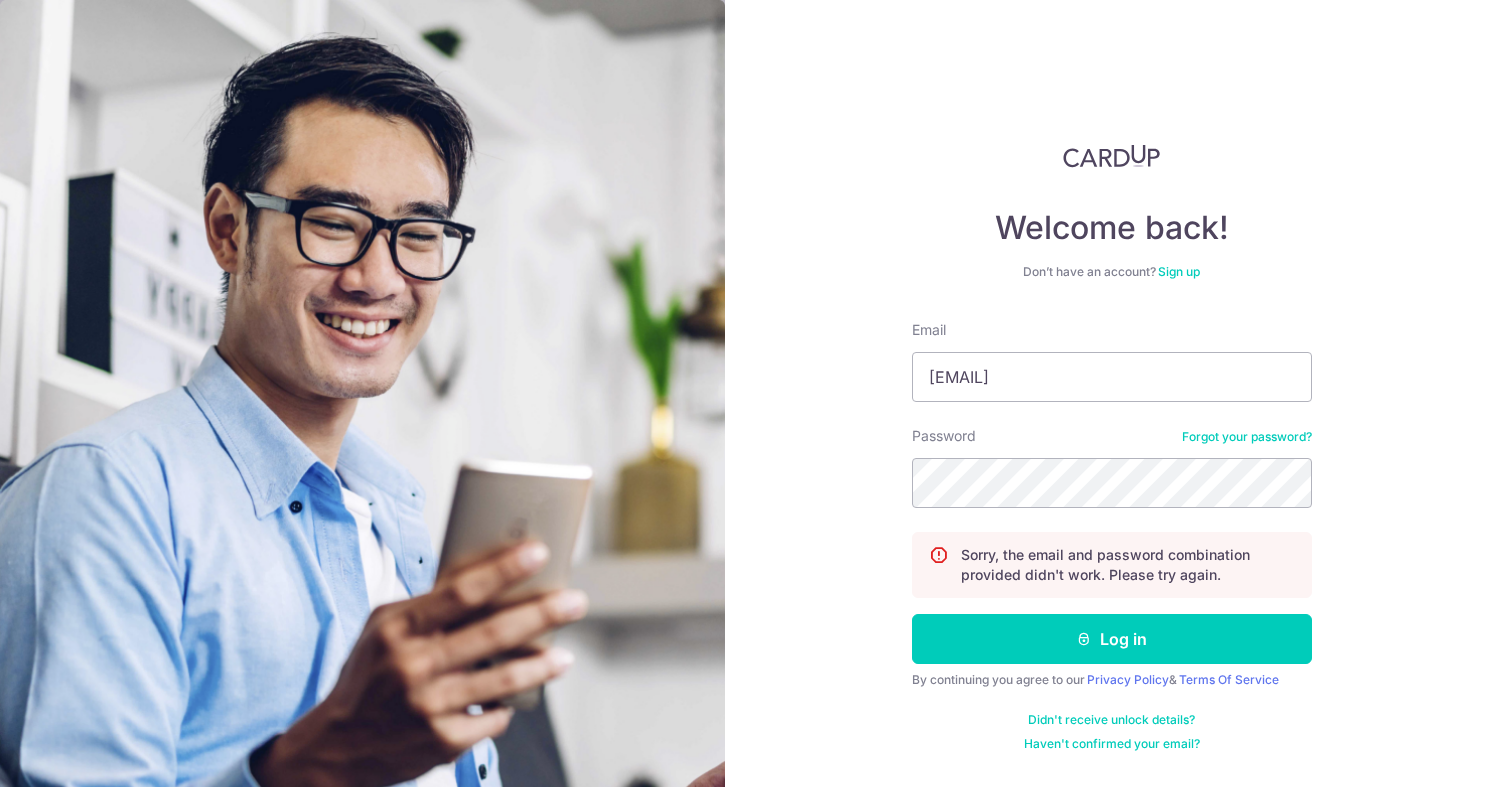 scroll, scrollTop: 0, scrollLeft: 0, axis: both 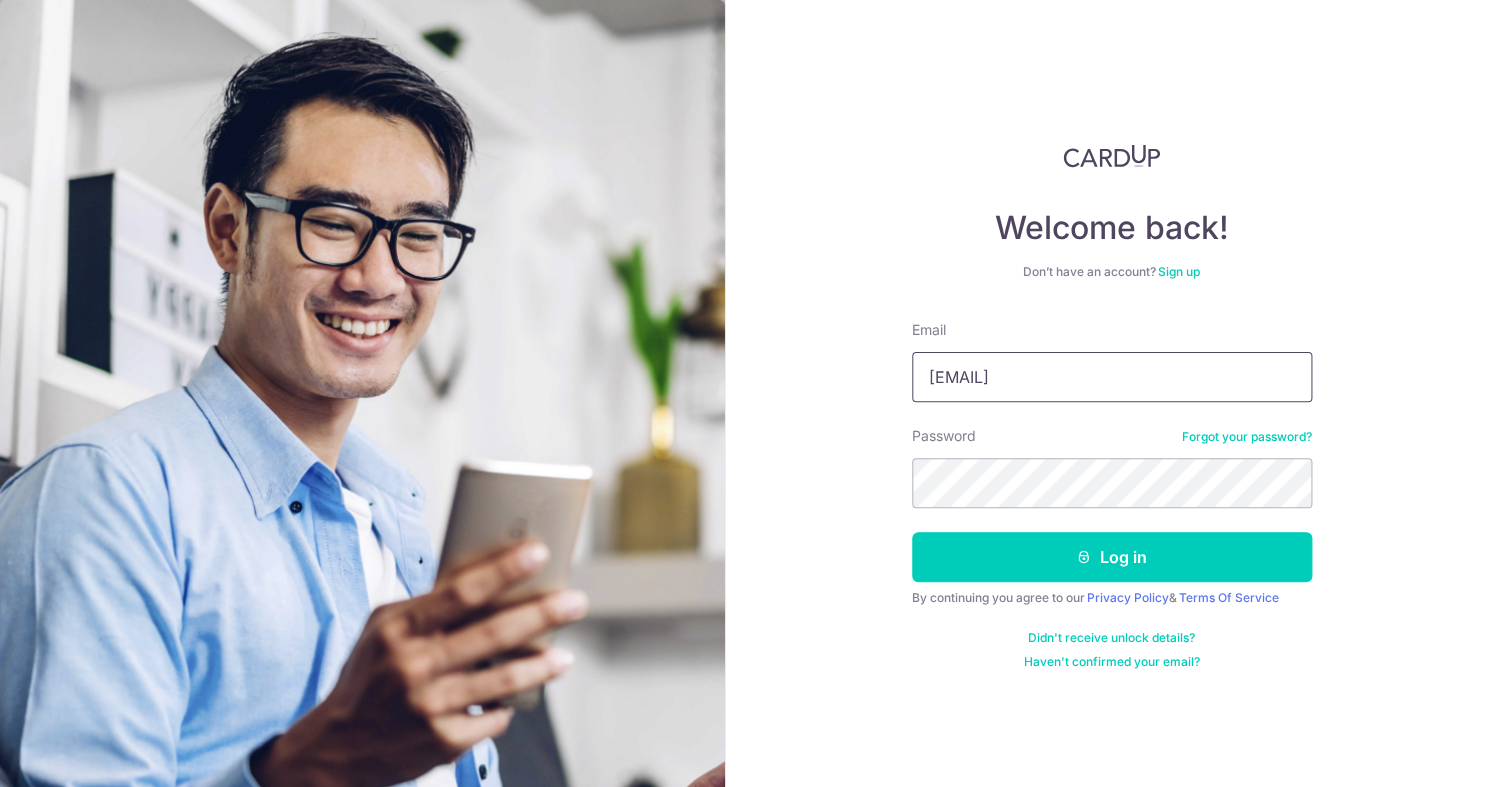 drag, startPoint x: 1092, startPoint y: 378, endPoint x: 586, endPoint y: 373, distance: 506.0247 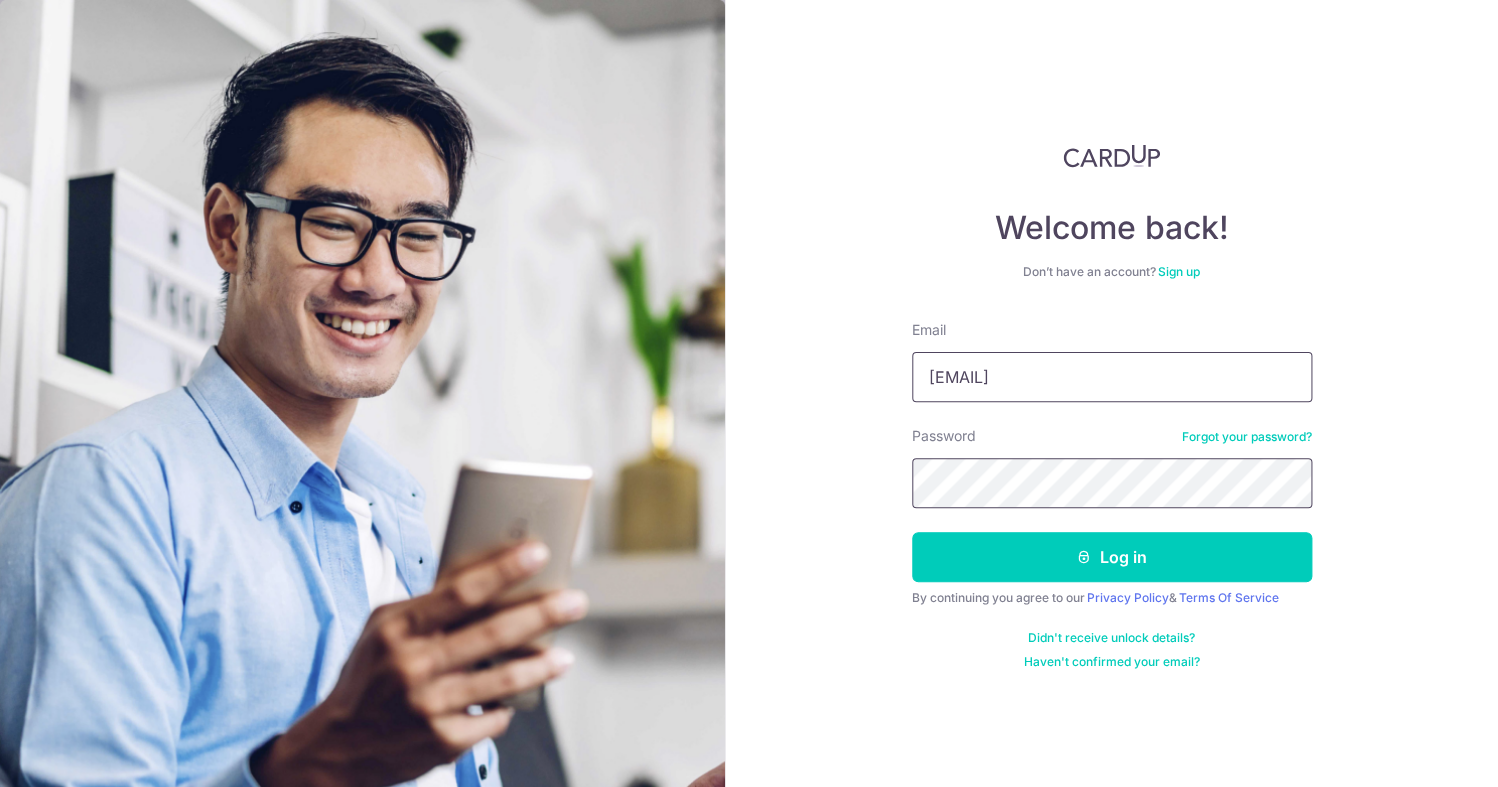 click on "Log in" at bounding box center [1112, 557] 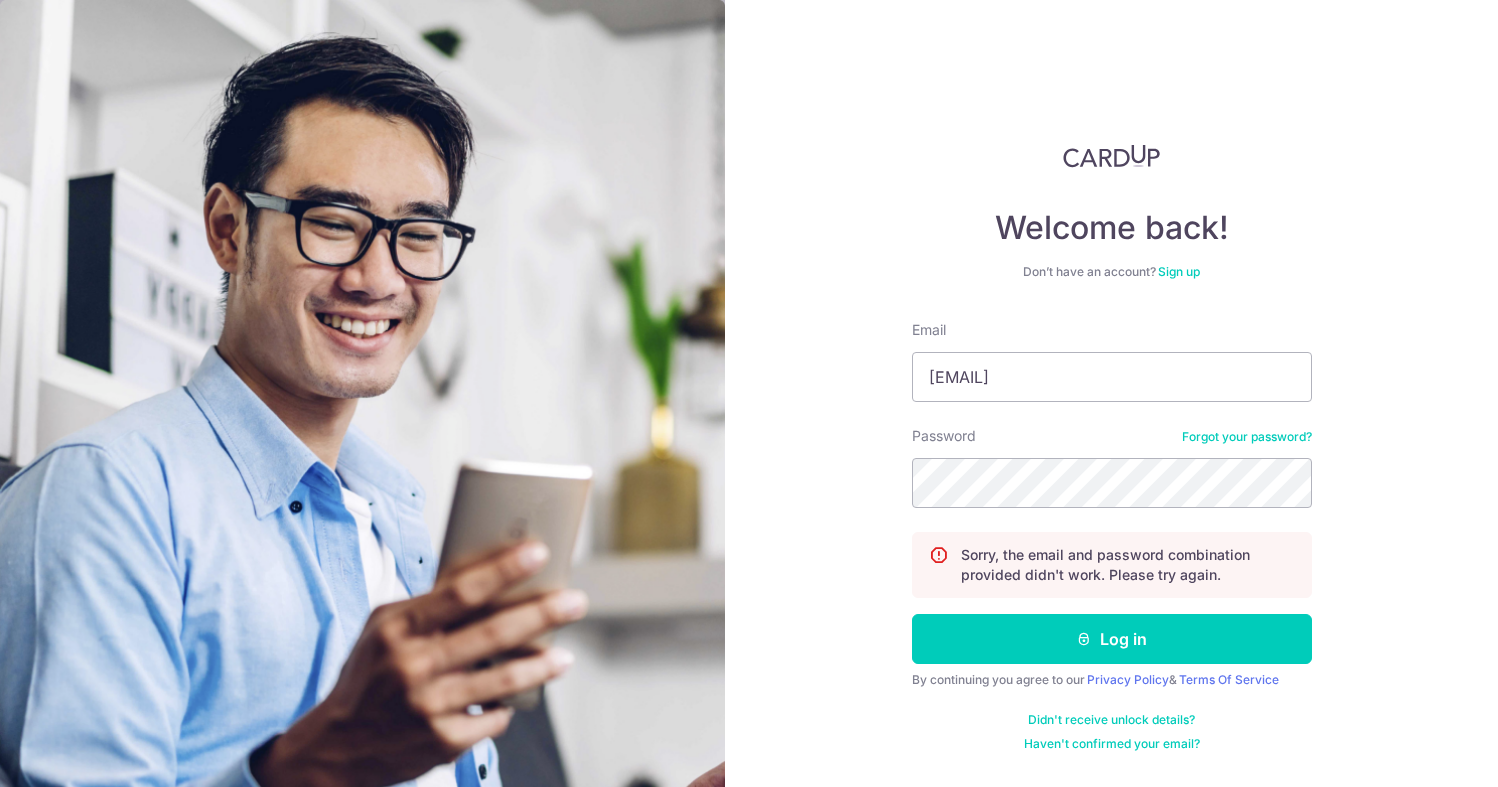 scroll, scrollTop: 0, scrollLeft: 0, axis: both 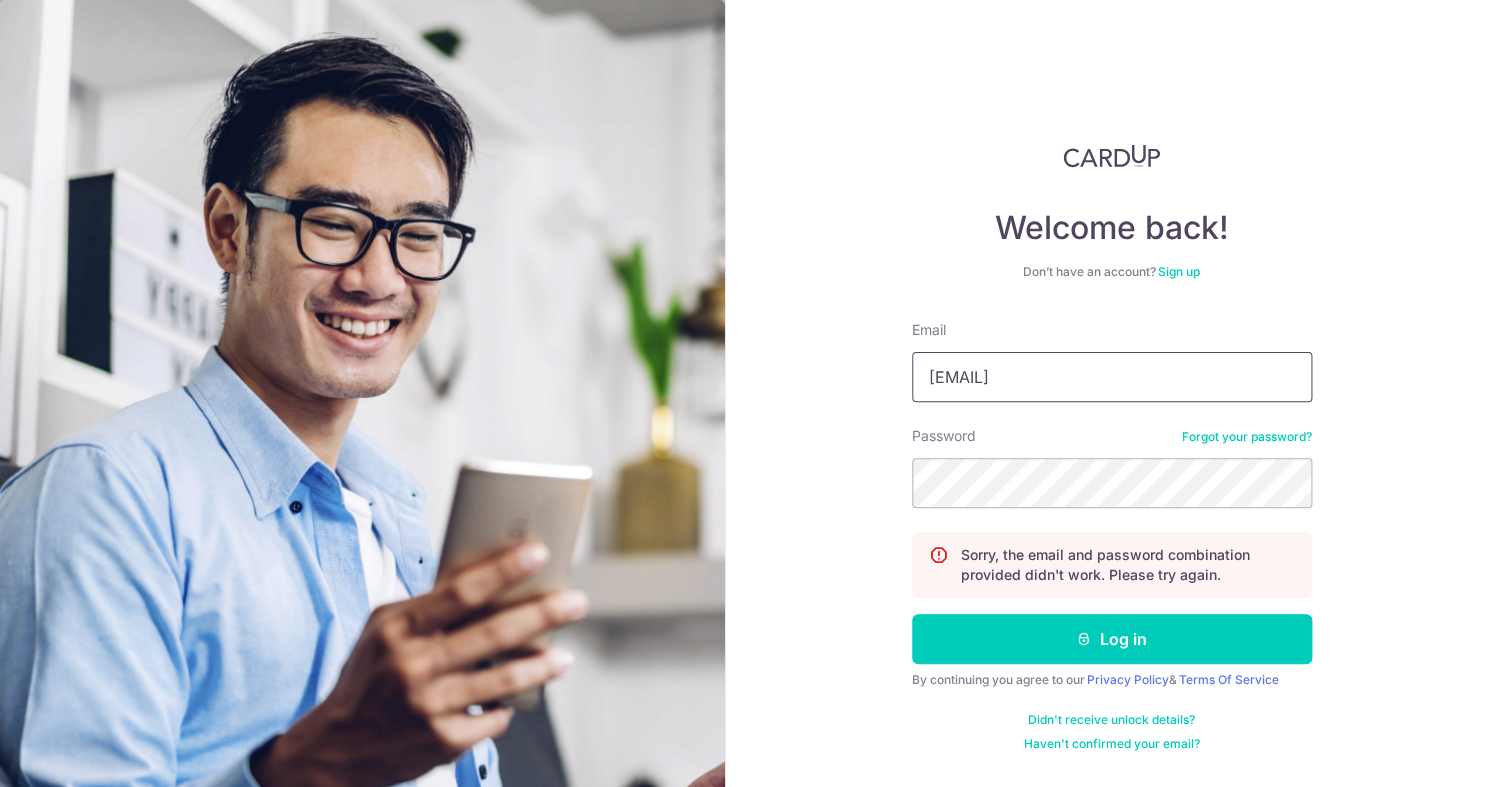 drag, startPoint x: 1134, startPoint y: 383, endPoint x: 811, endPoint y: 384, distance: 323.00156 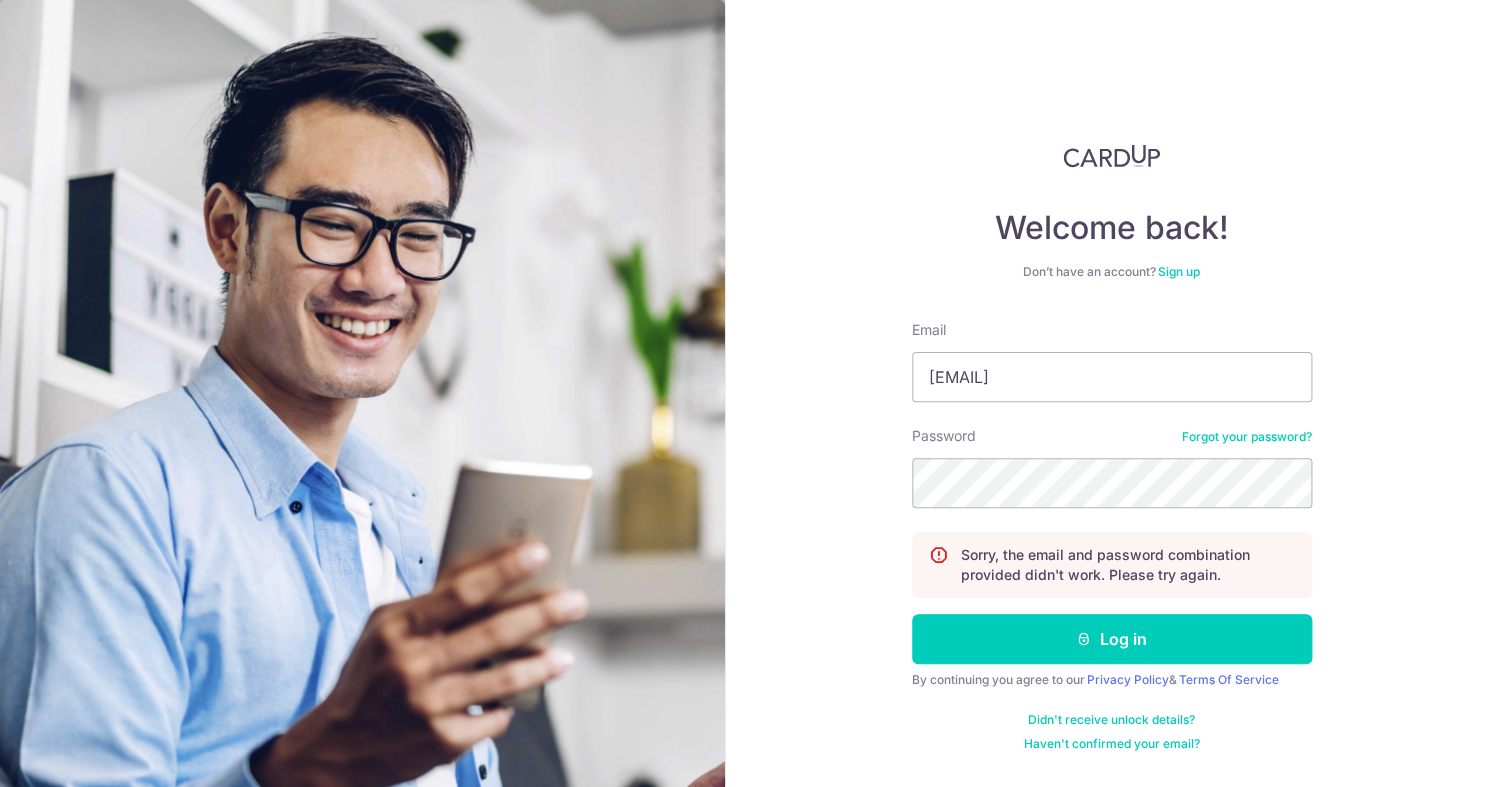 click on "Forgot your password?" at bounding box center [1247, 437] 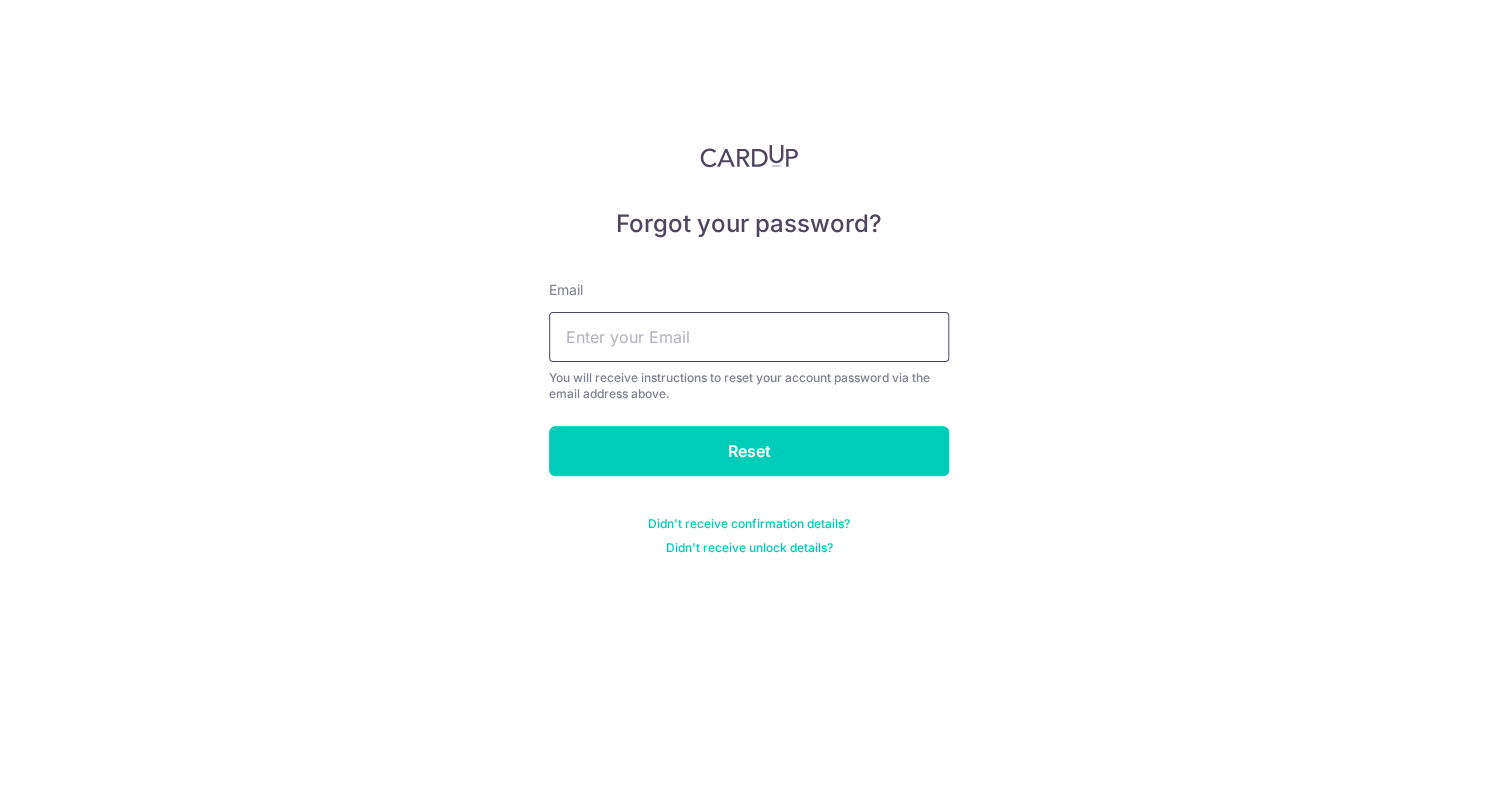 click at bounding box center (749, 337) 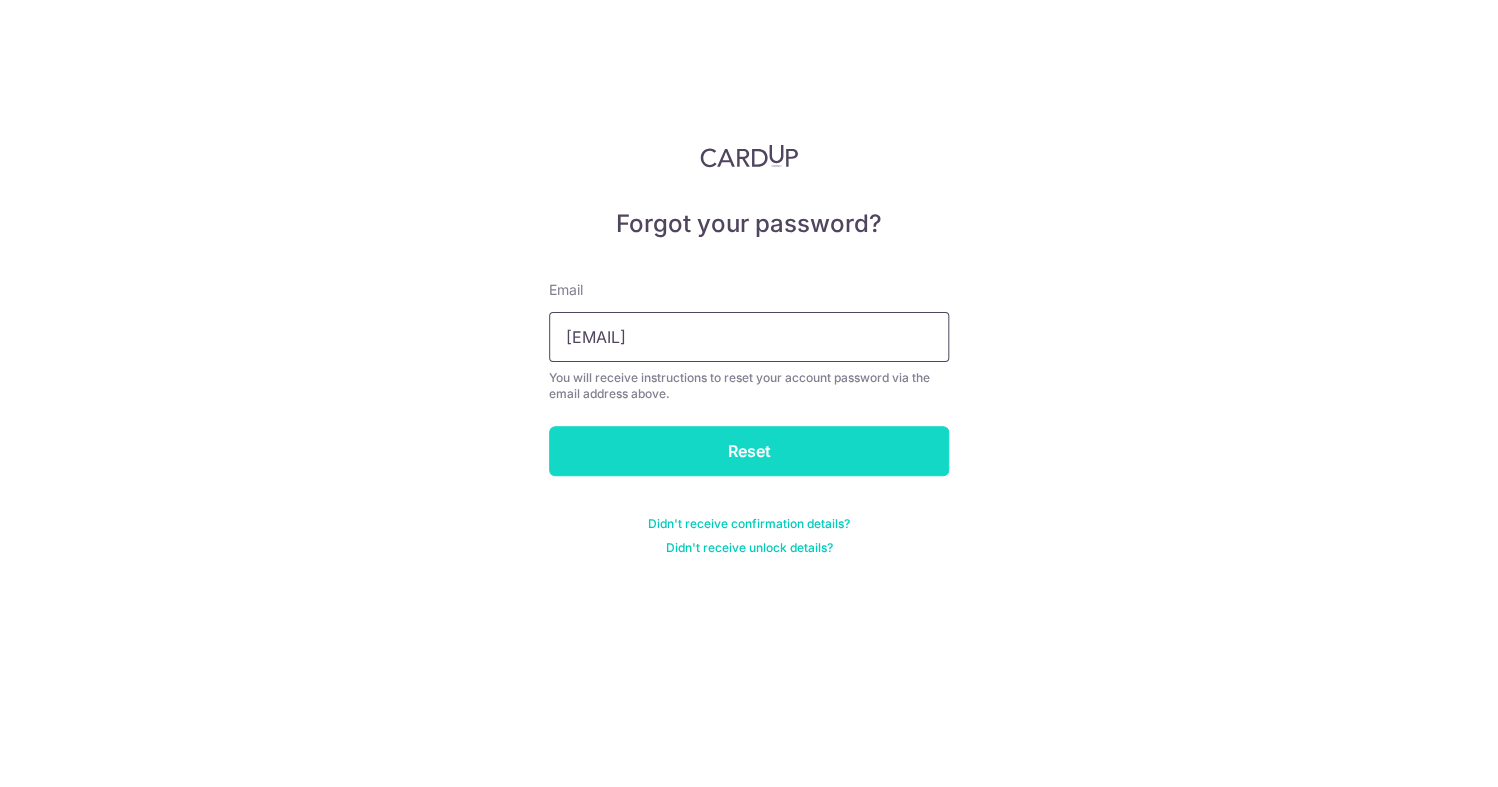 type on "gary.yong@finexis.com.sg" 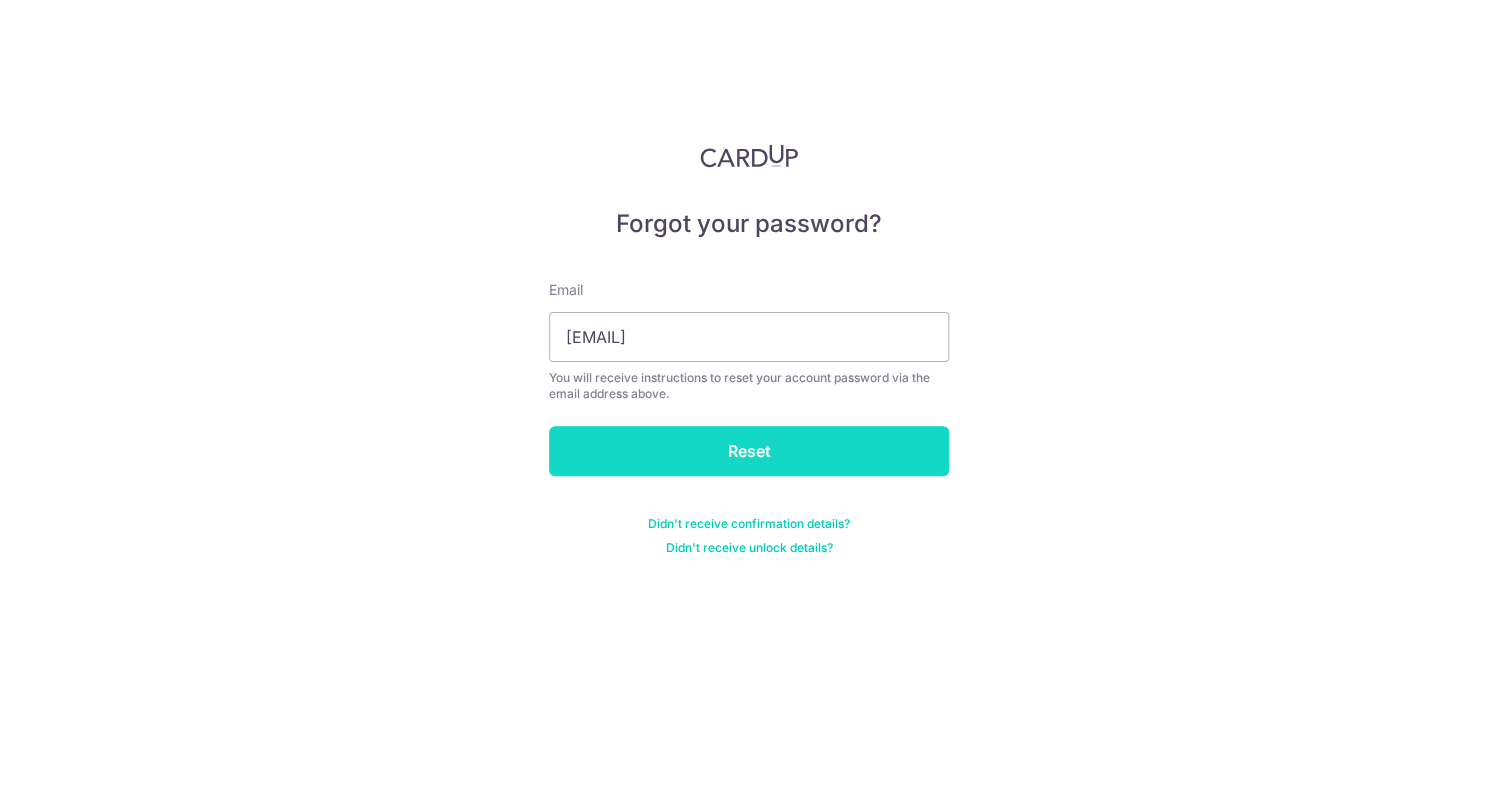 click on "Reset" at bounding box center (749, 451) 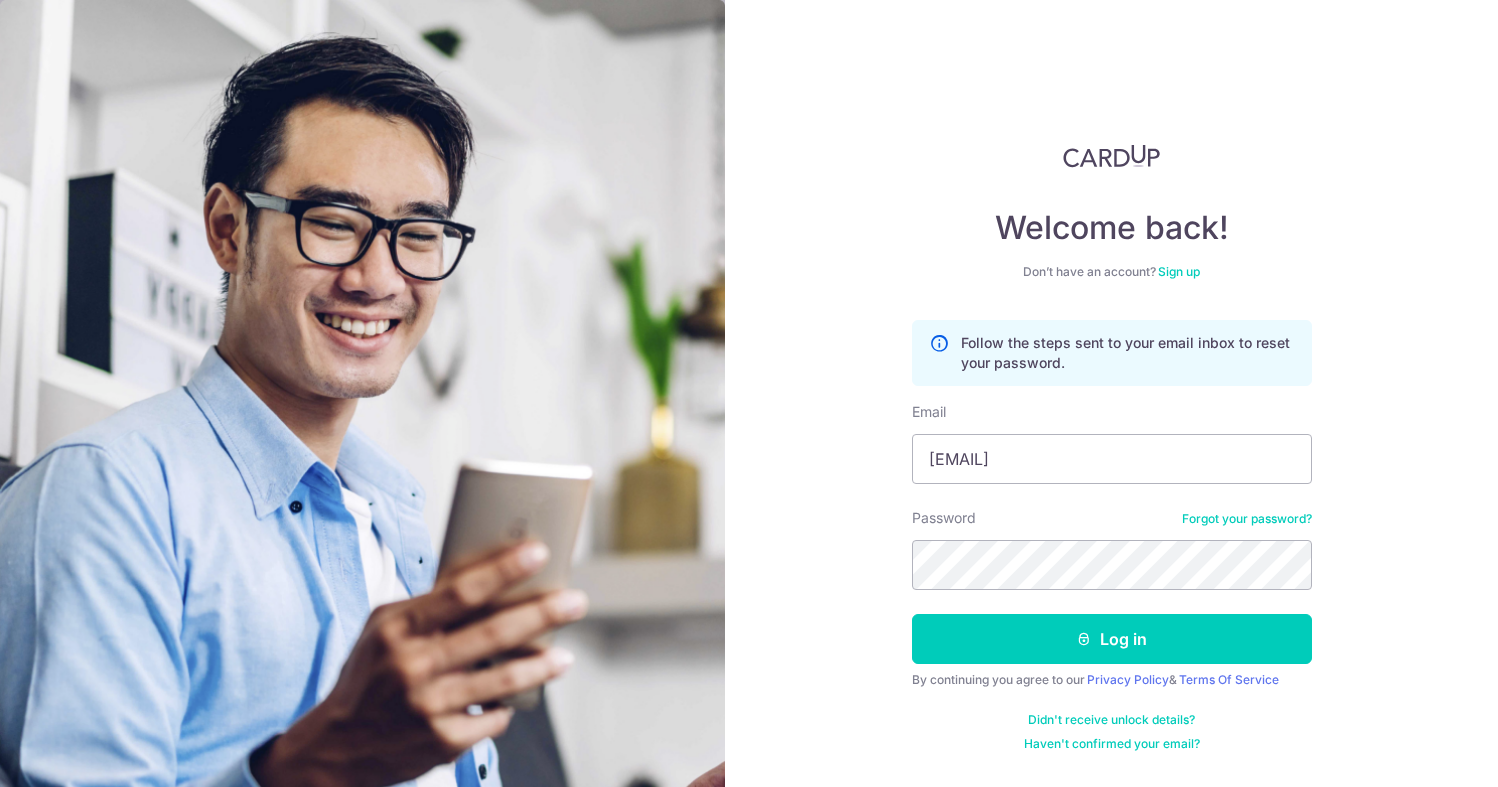 scroll, scrollTop: 0, scrollLeft: 0, axis: both 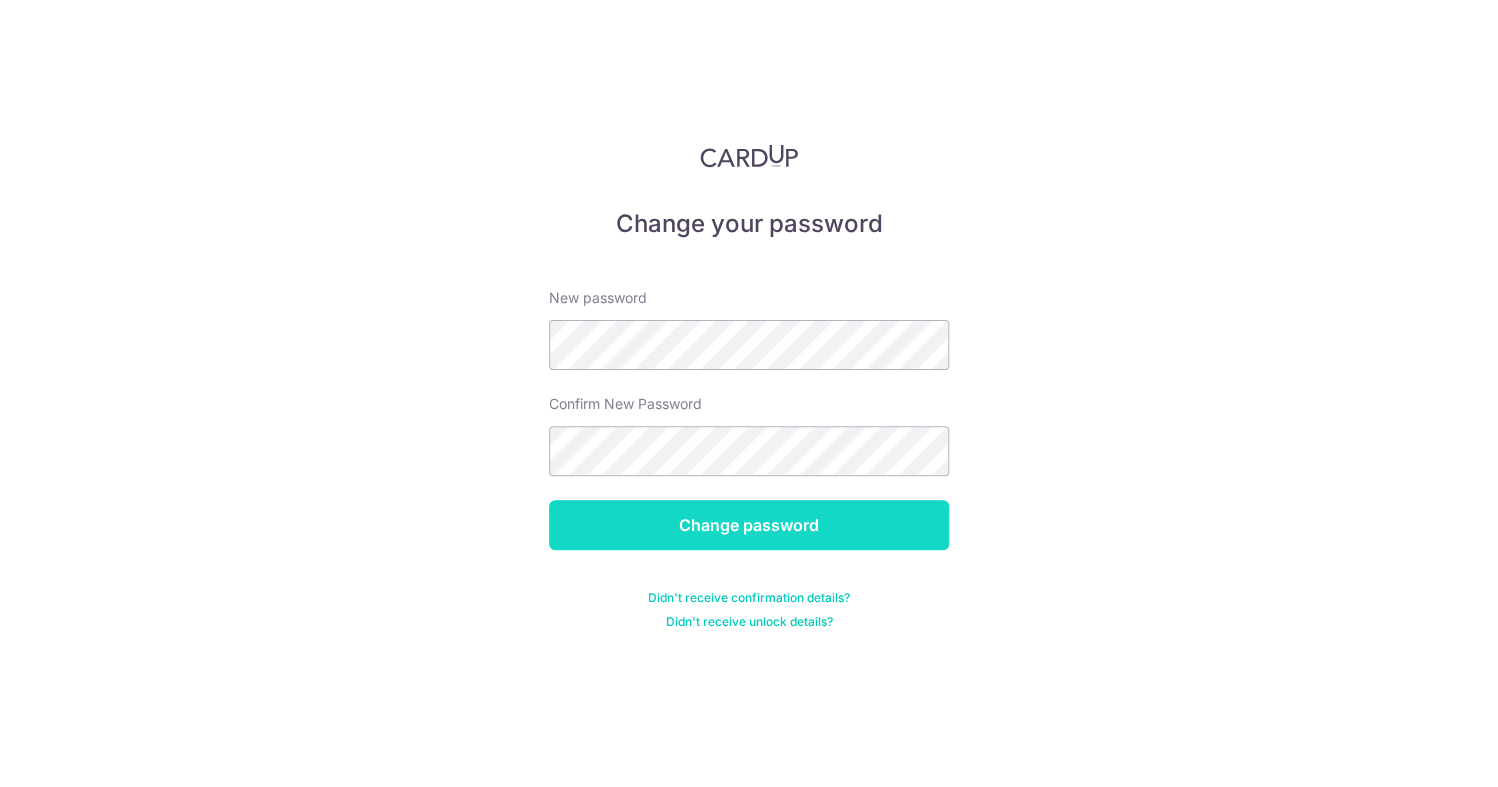 click on "Change password" at bounding box center [749, 525] 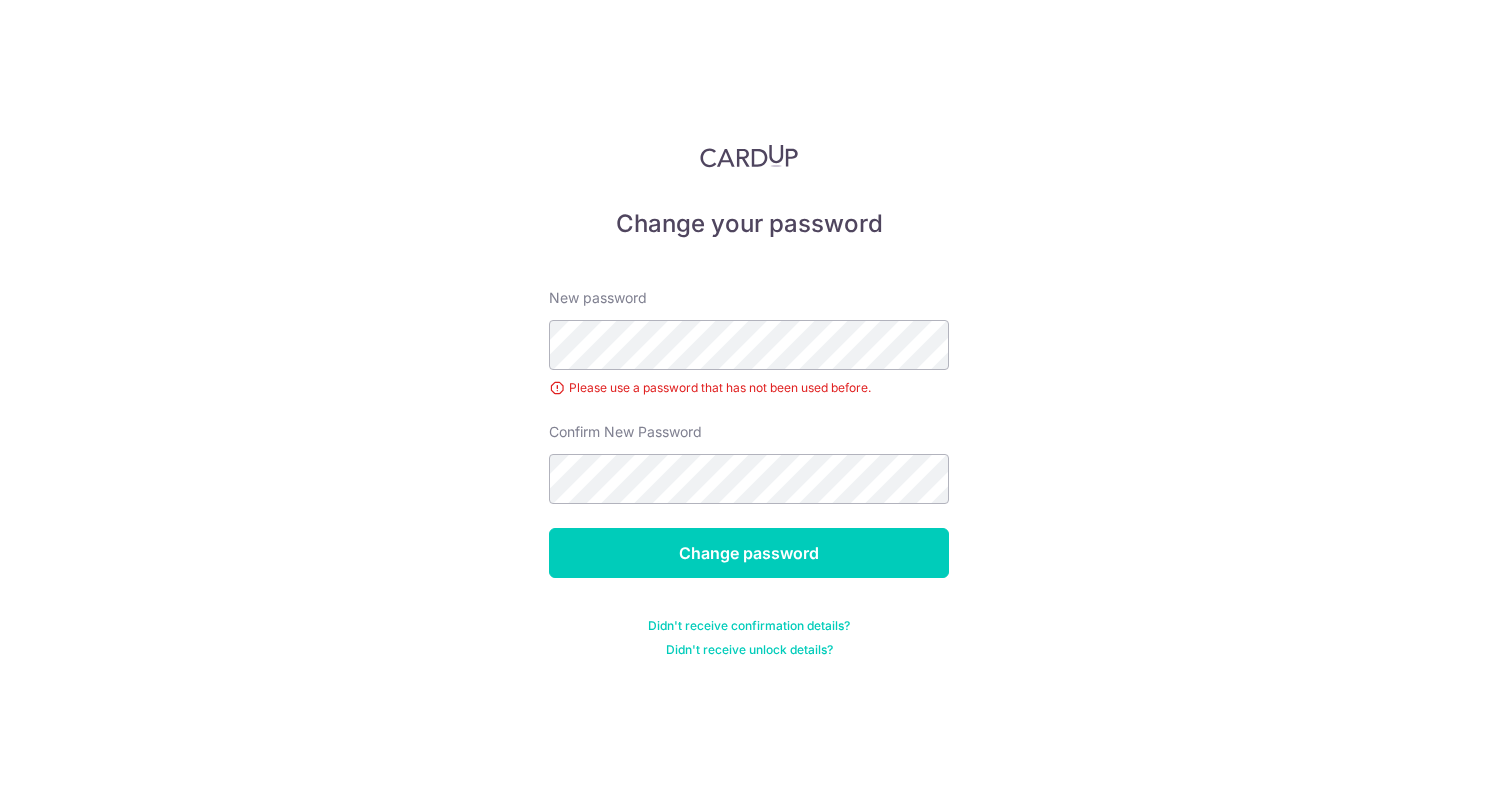 scroll, scrollTop: 0, scrollLeft: 0, axis: both 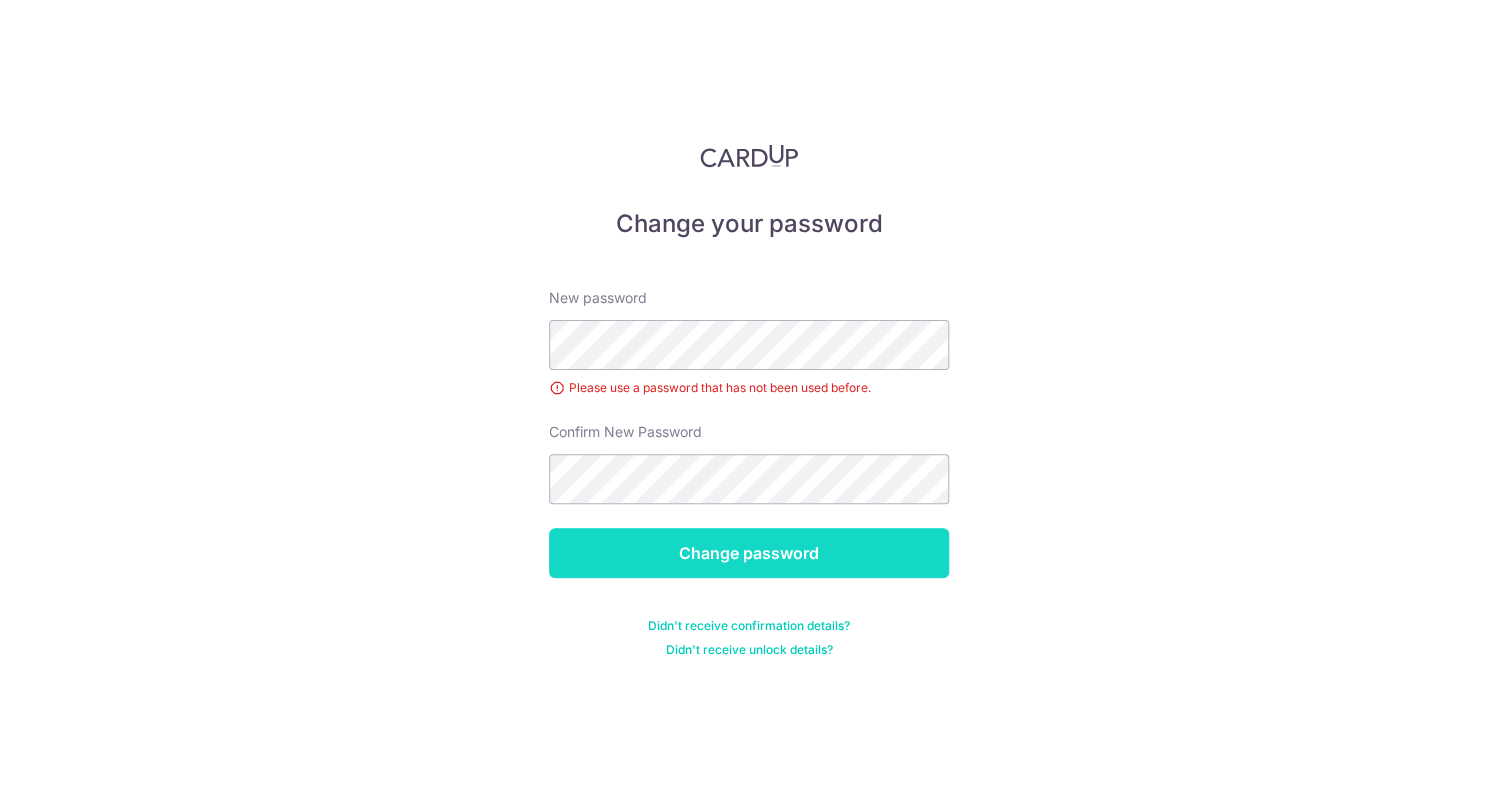 click on "Change password" at bounding box center (749, 553) 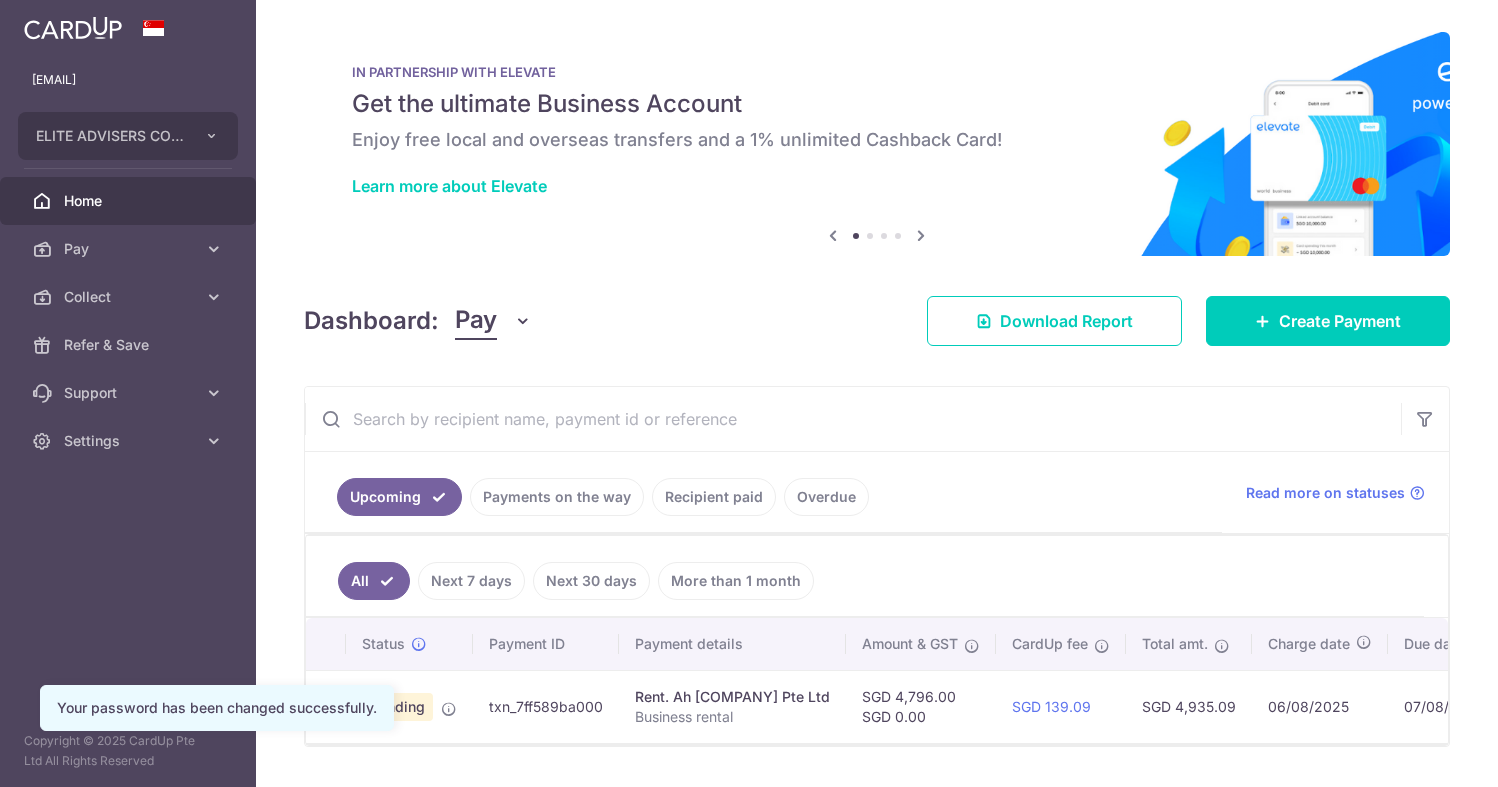 scroll, scrollTop: 0, scrollLeft: 0, axis: both 